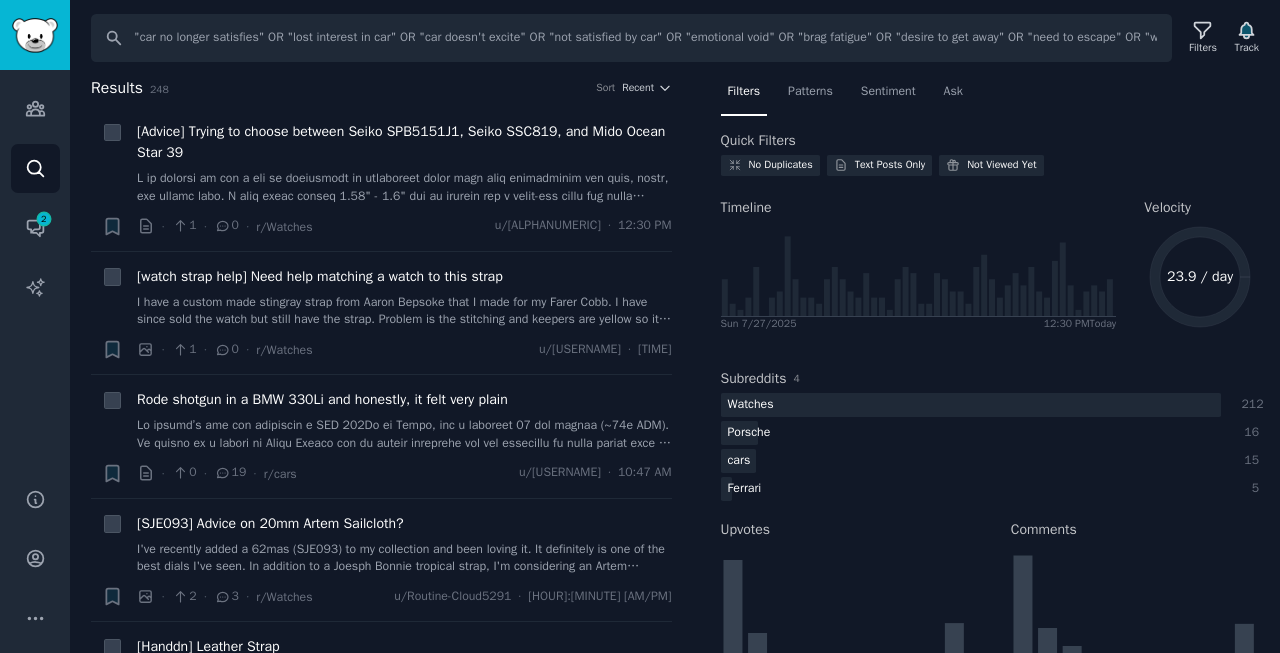 scroll, scrollTop: 0, scrollLeft: 0, axis: both 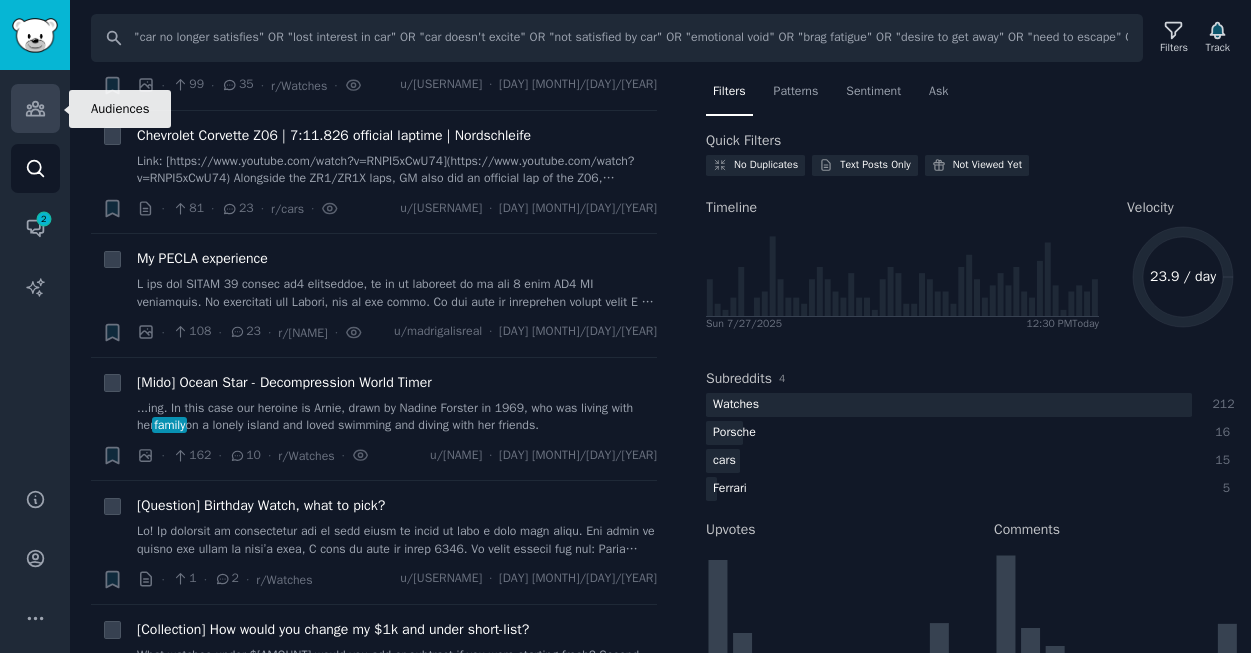 click 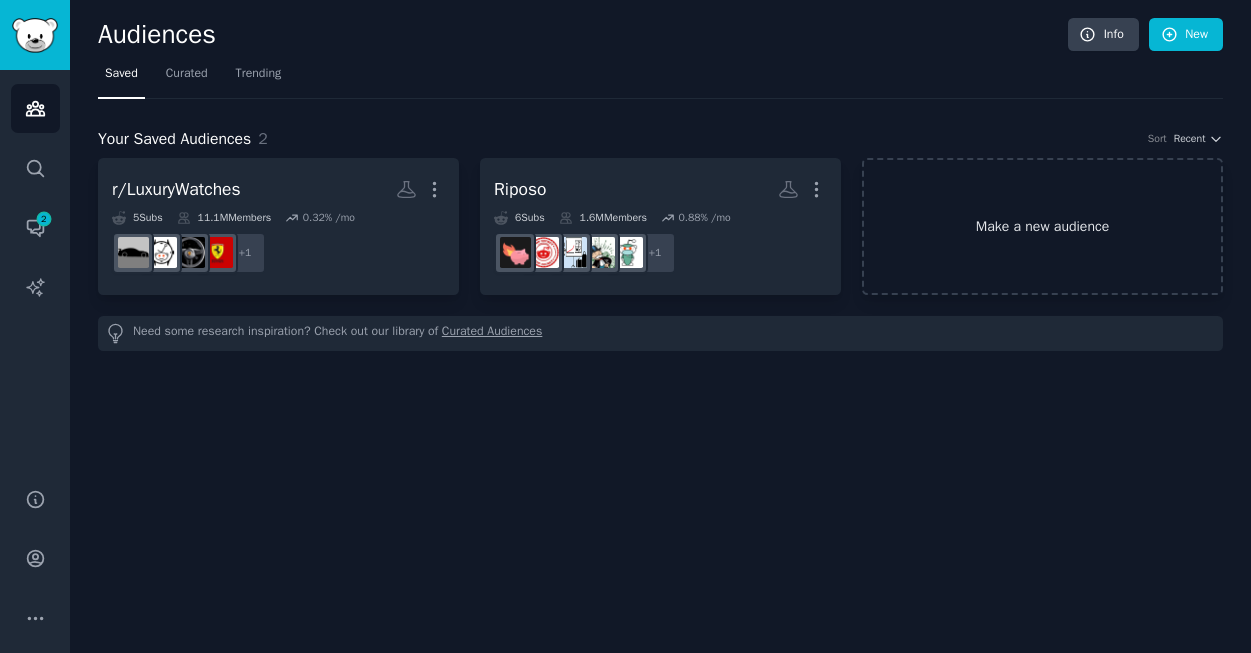 click on "Make a new audience" at bounding box center (1042, 226) 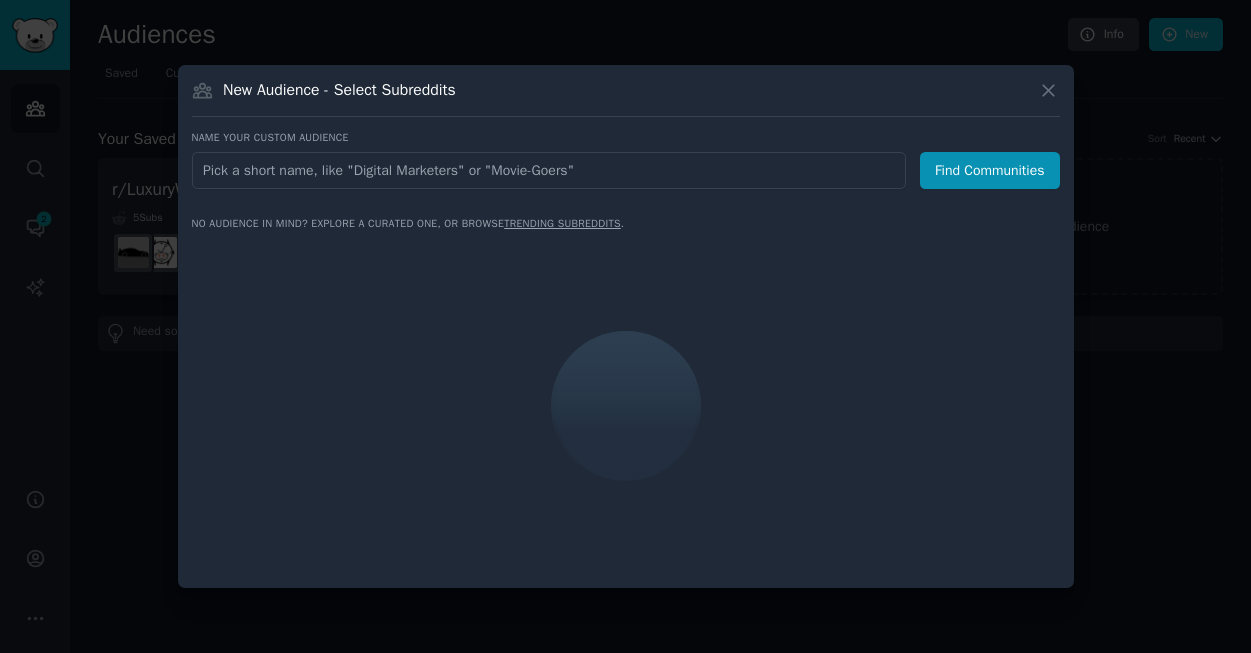 type on "r/FamilyOffice" 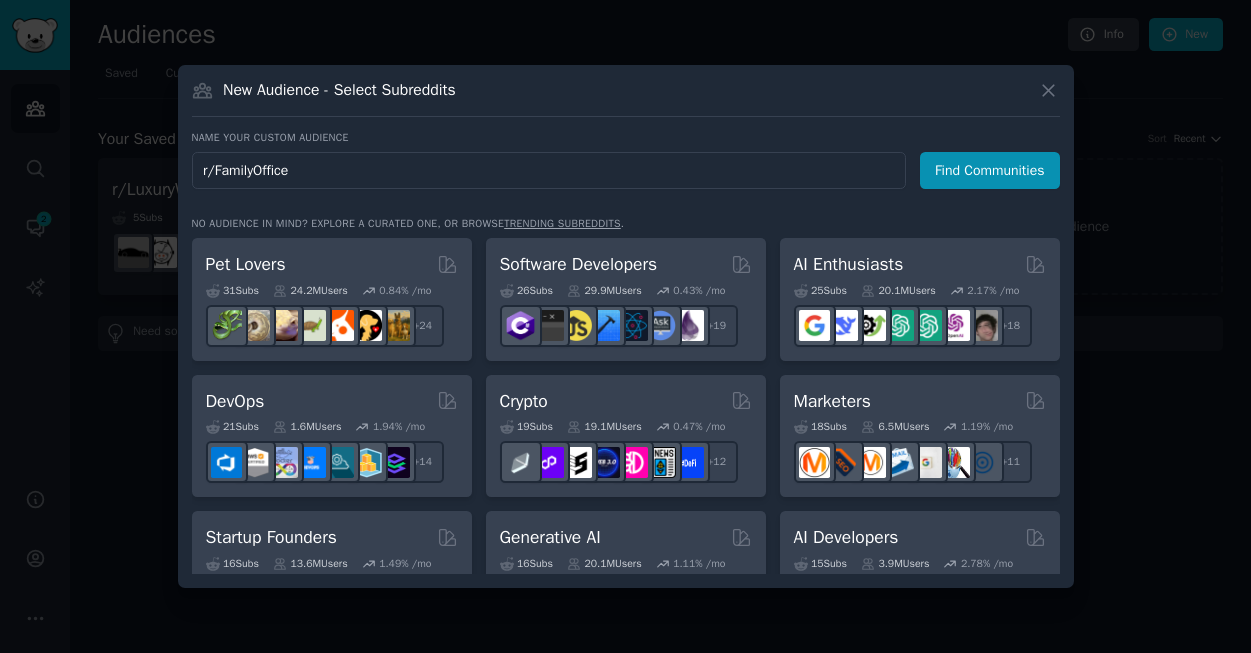 click on "Find Communities" at bounding box center (990, 170) 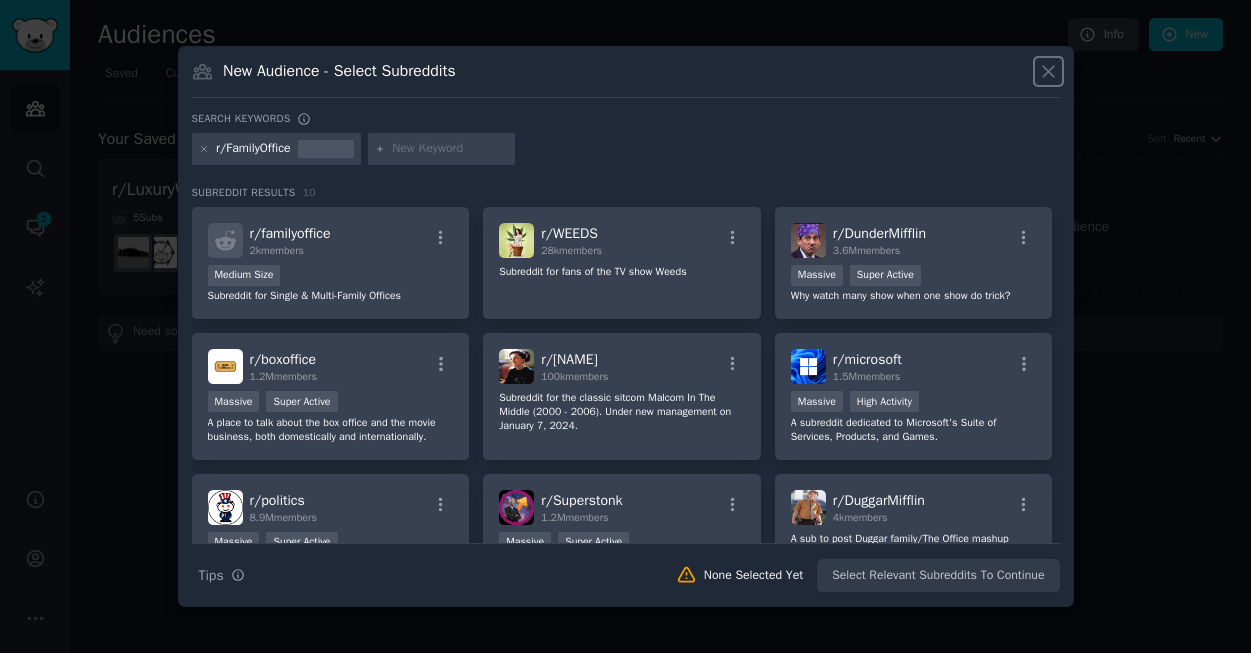 click 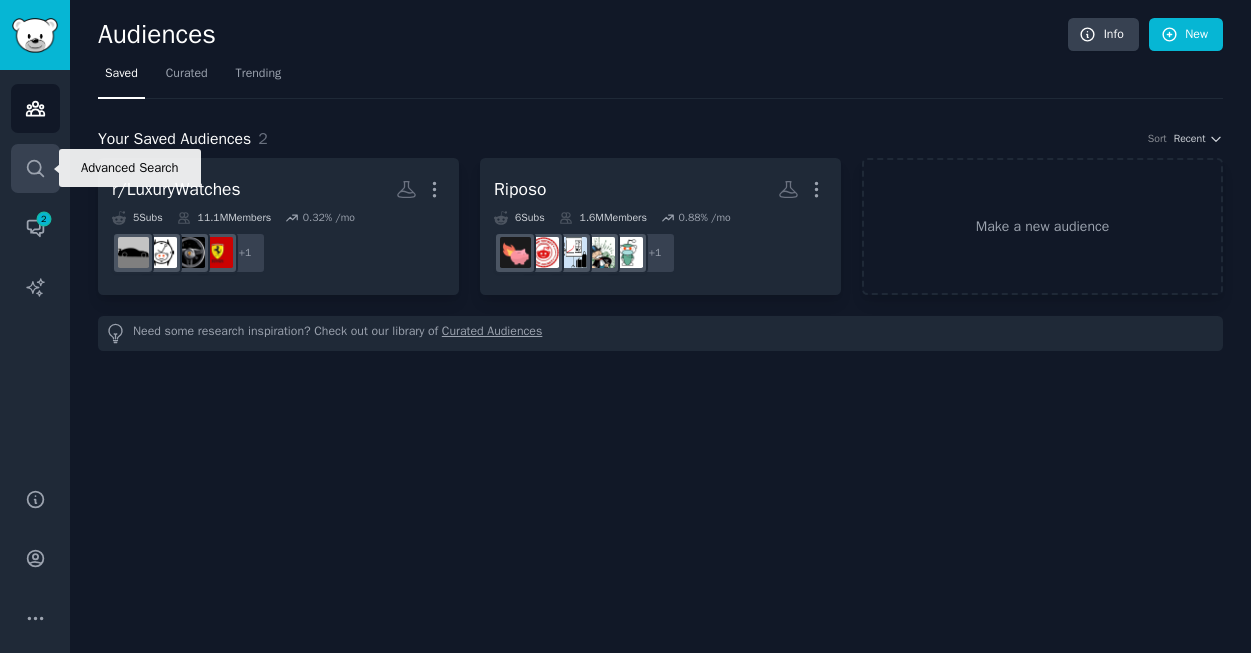 click on "Search" at bounding box center (35, 168) 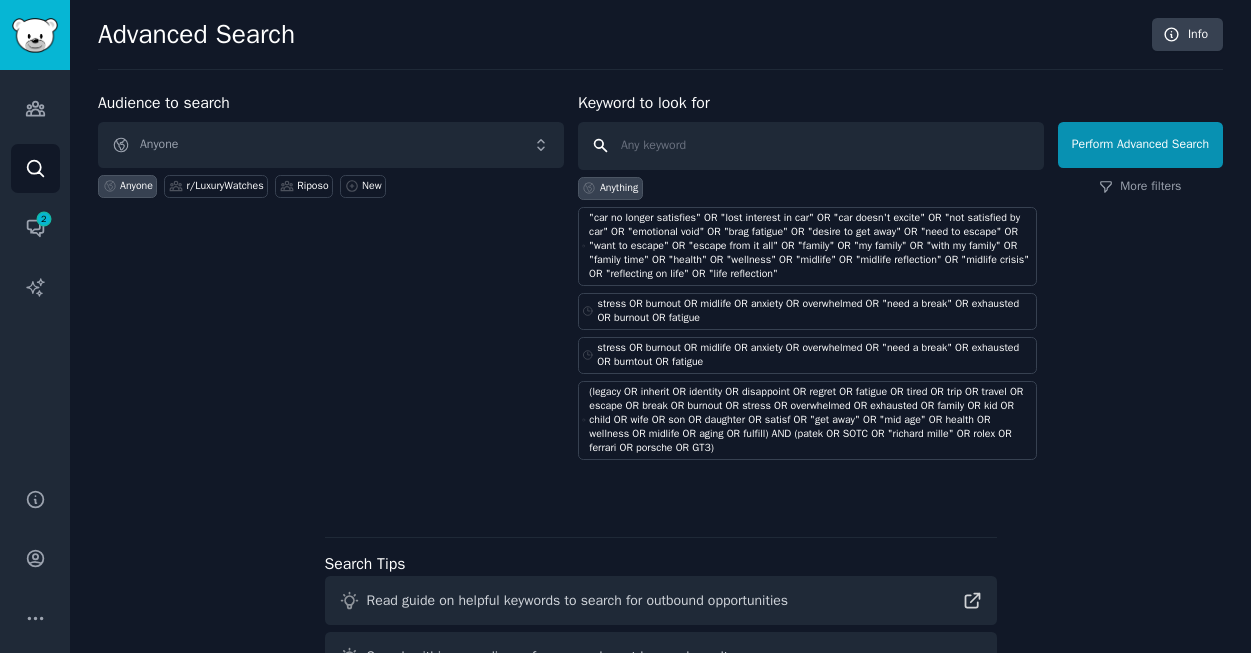 click at bounding box center (811, 146) 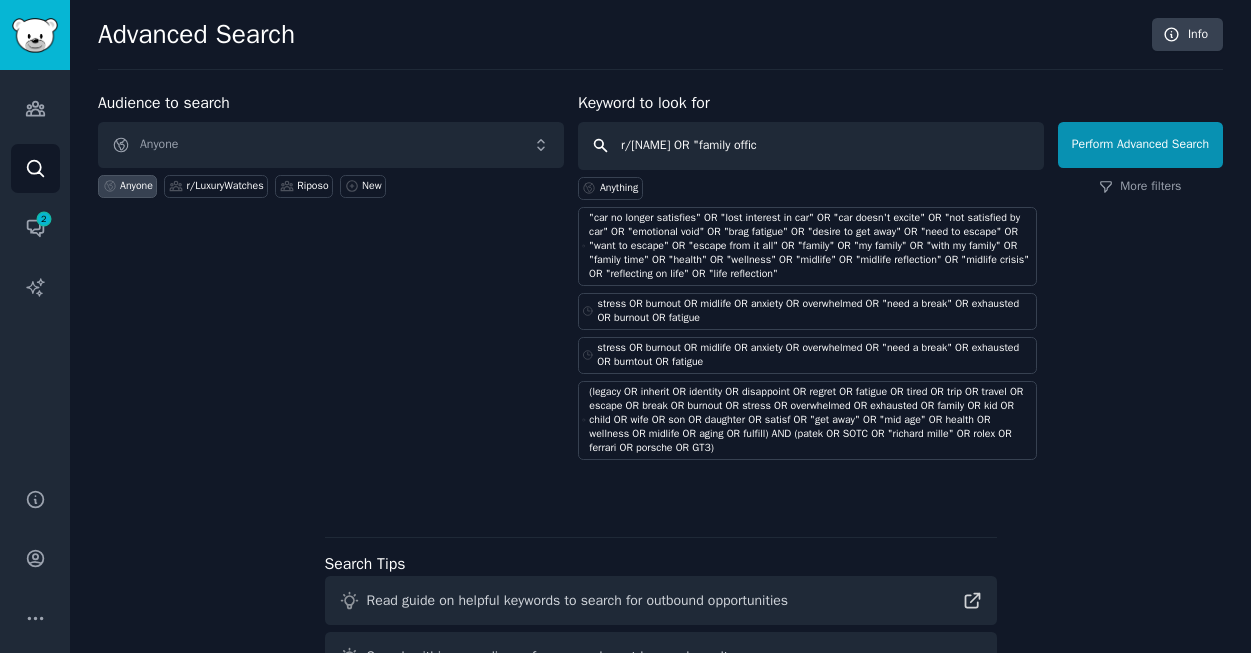 type on "r/FamilyOffice OR "family office" 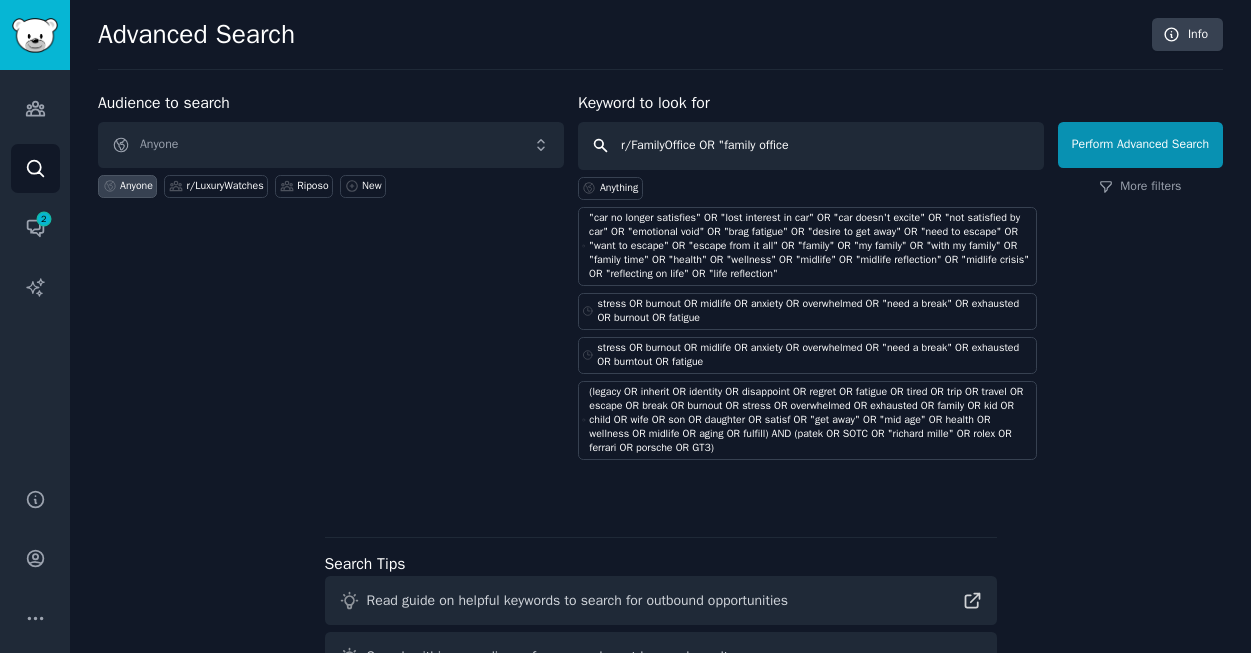 click on "Perform Advanced Search" at bounding box center [1140, 145] 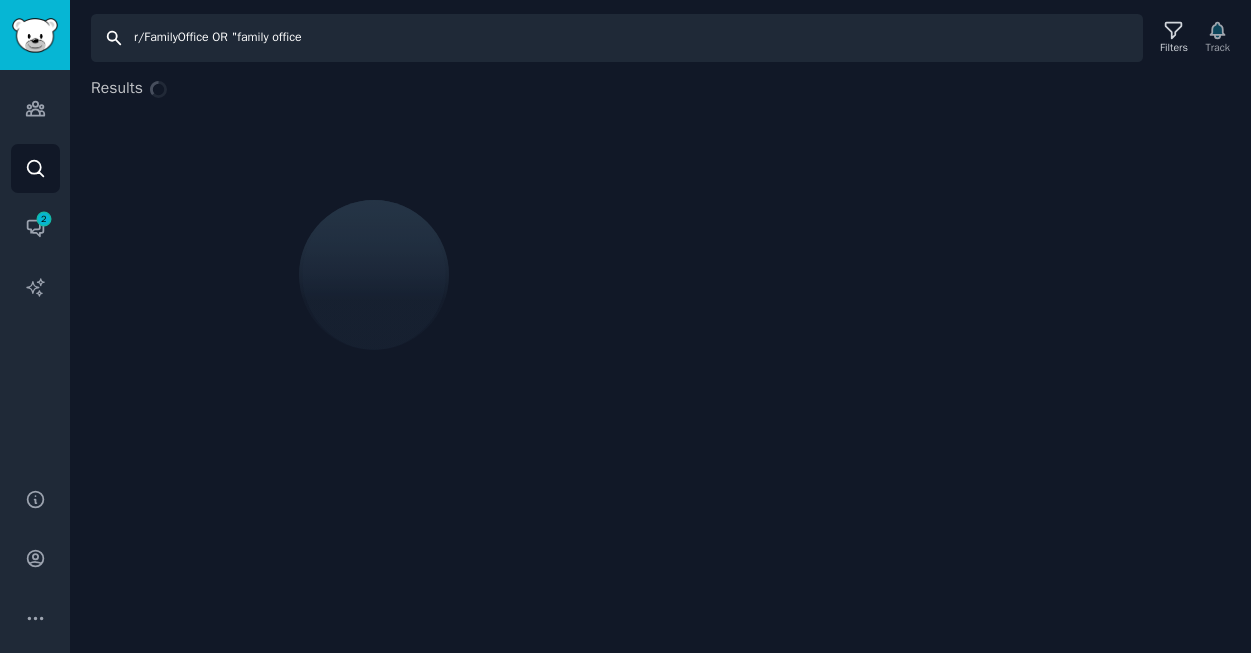 click on "r/FamilyOffice OR "family office" at bounding box center [617, 38] 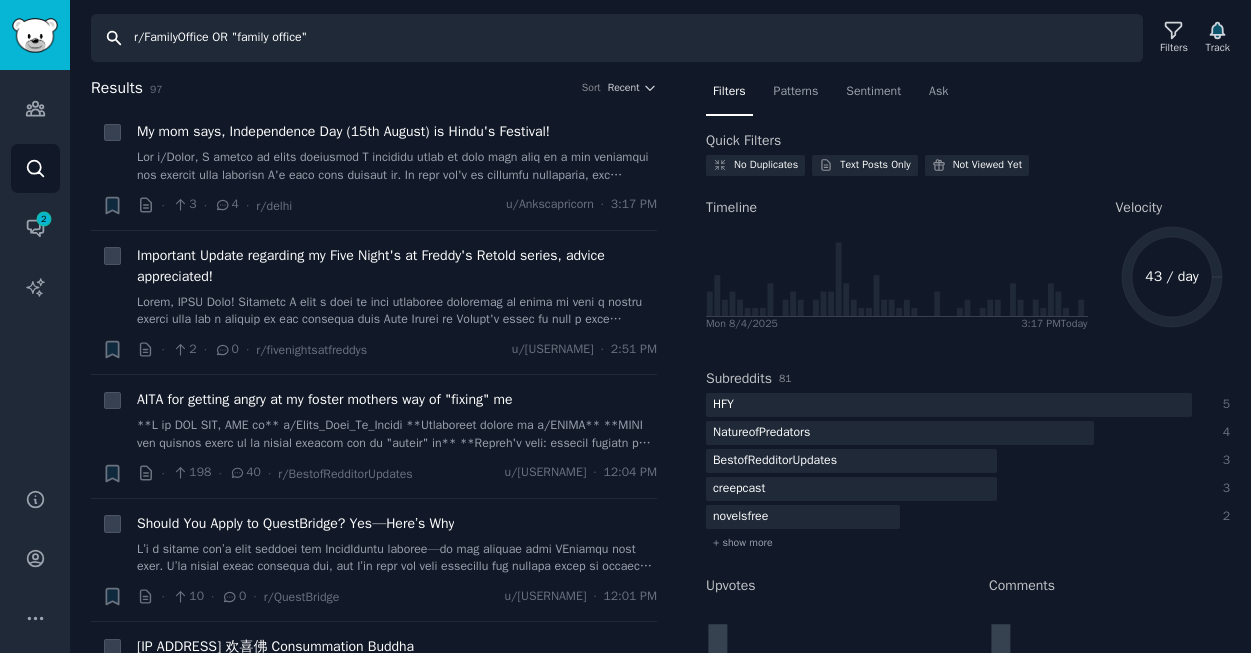 paste on "OR "family trust" OR "private wealth management" OR "UHNW wealth"" 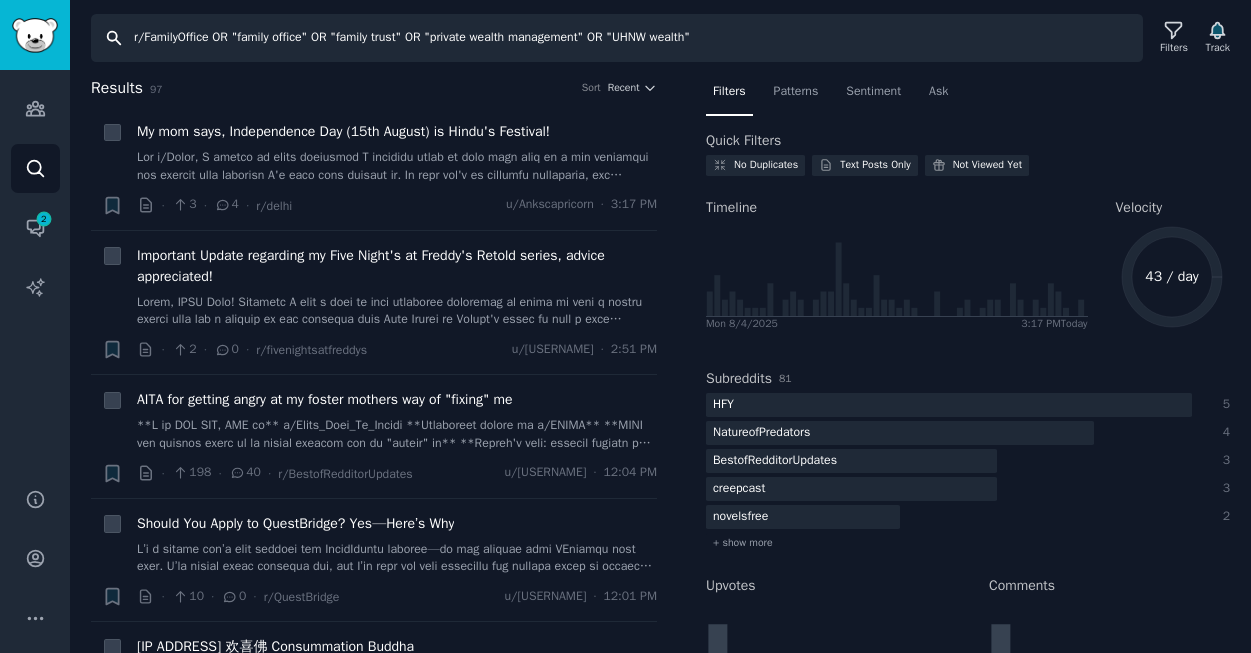 type on "r/FamilyOffice OR "family office" OR "family trust" OR "private wealth management" OR "UHNW wealth"" 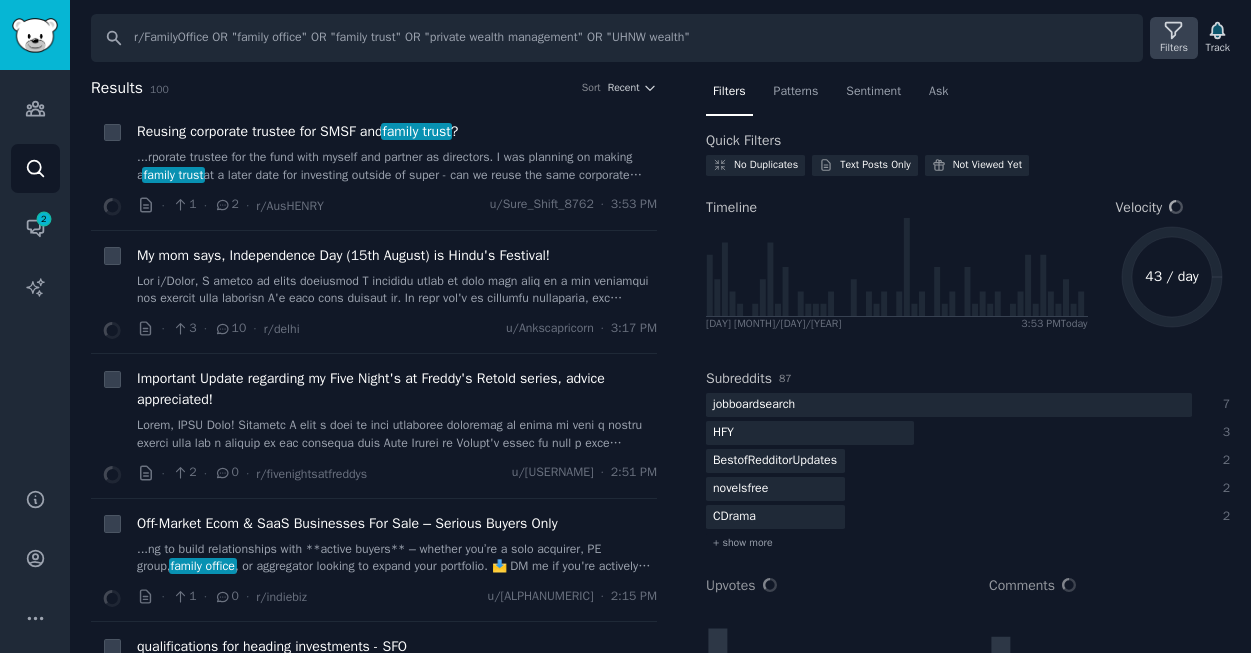 click 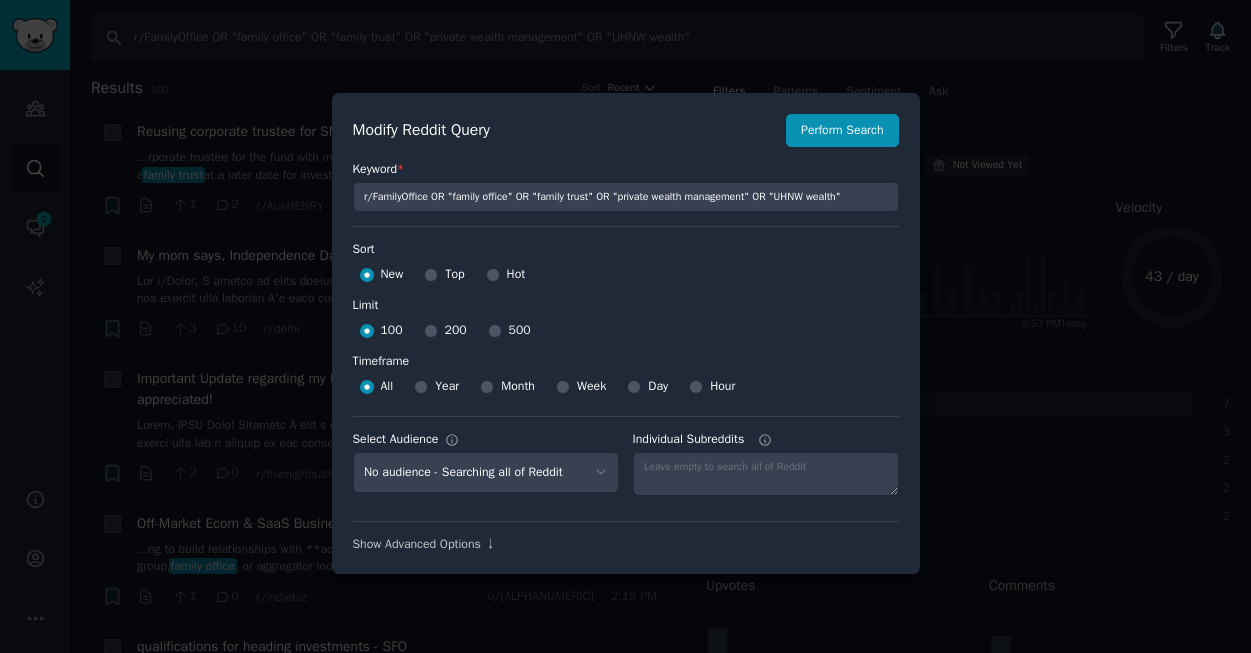 click on "500" at bounding box center (520, 331) 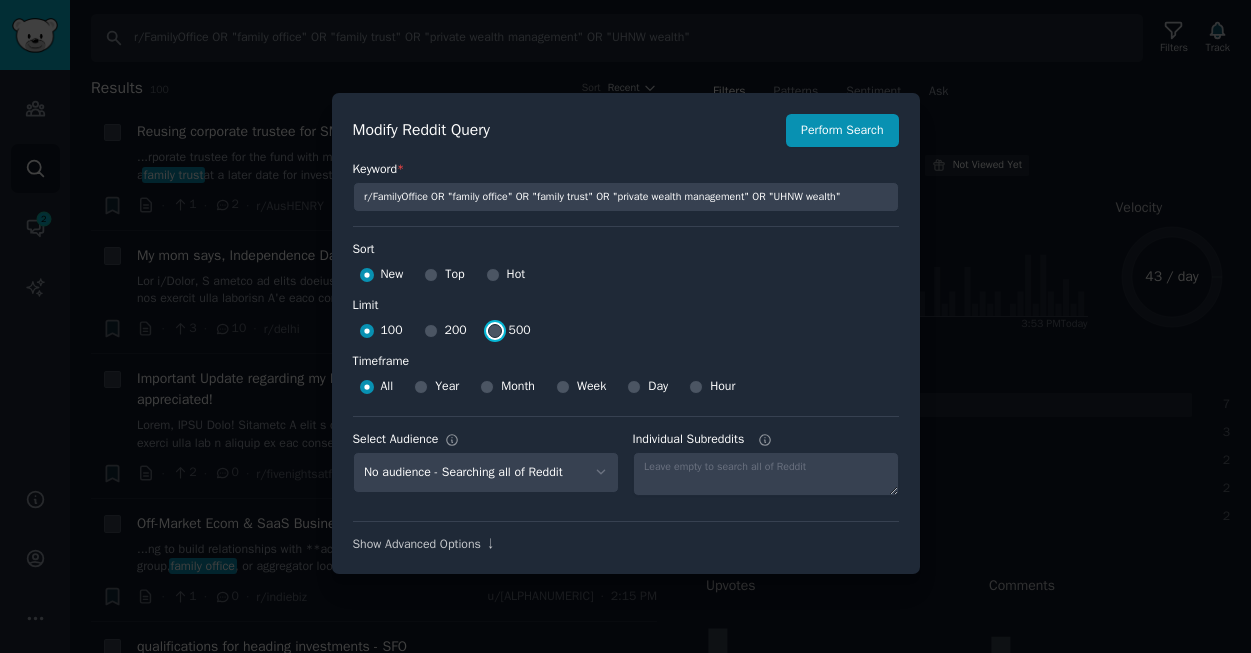 click on "500" at bounding box center [495, 331] 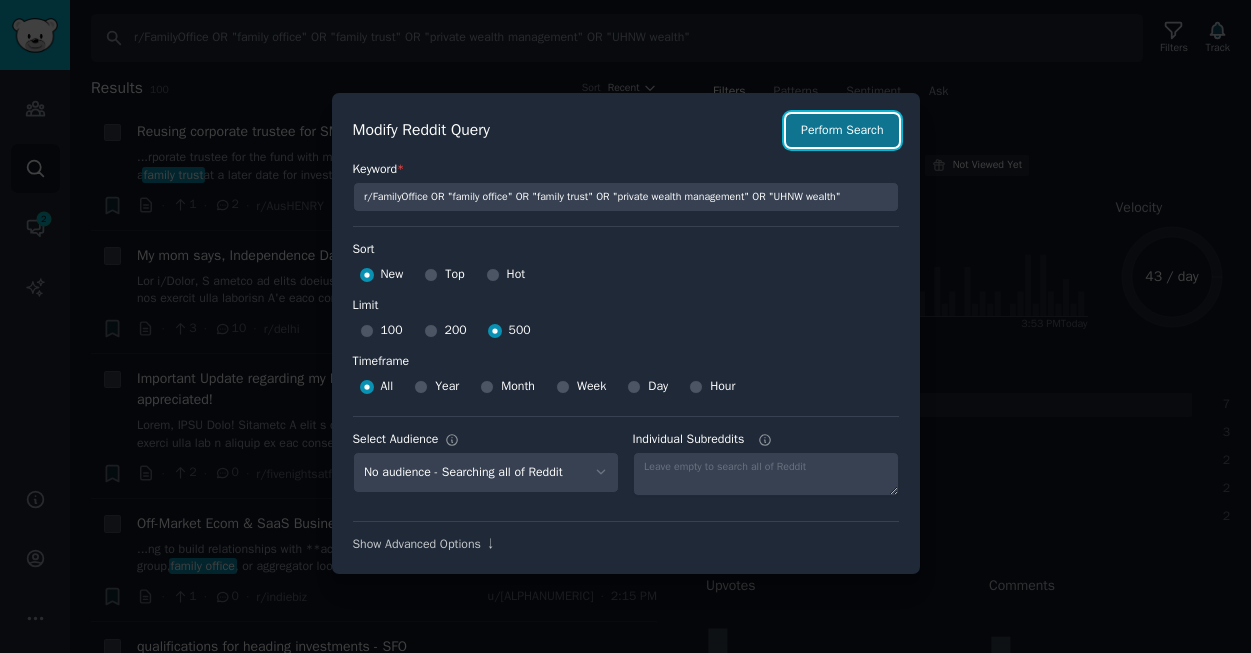 click on "Perform Search" at bounding box center [842, 131] 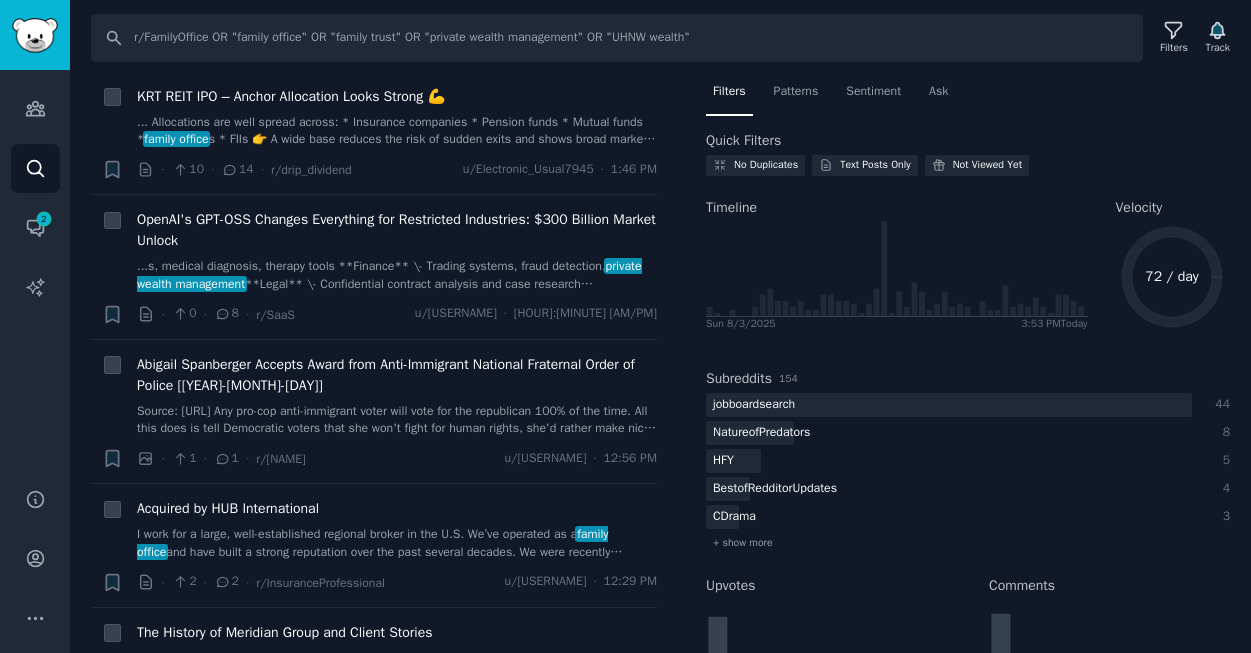scroll, scrollTop: 14, scrollLeft: 0, axis: vertical 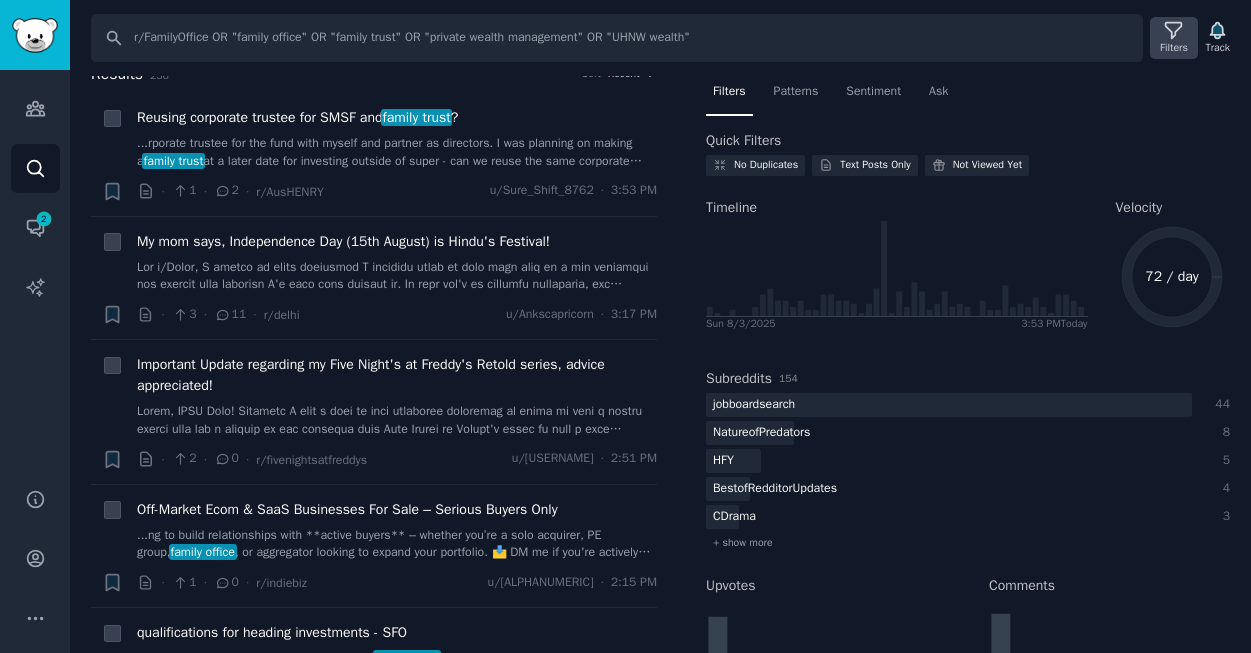 click 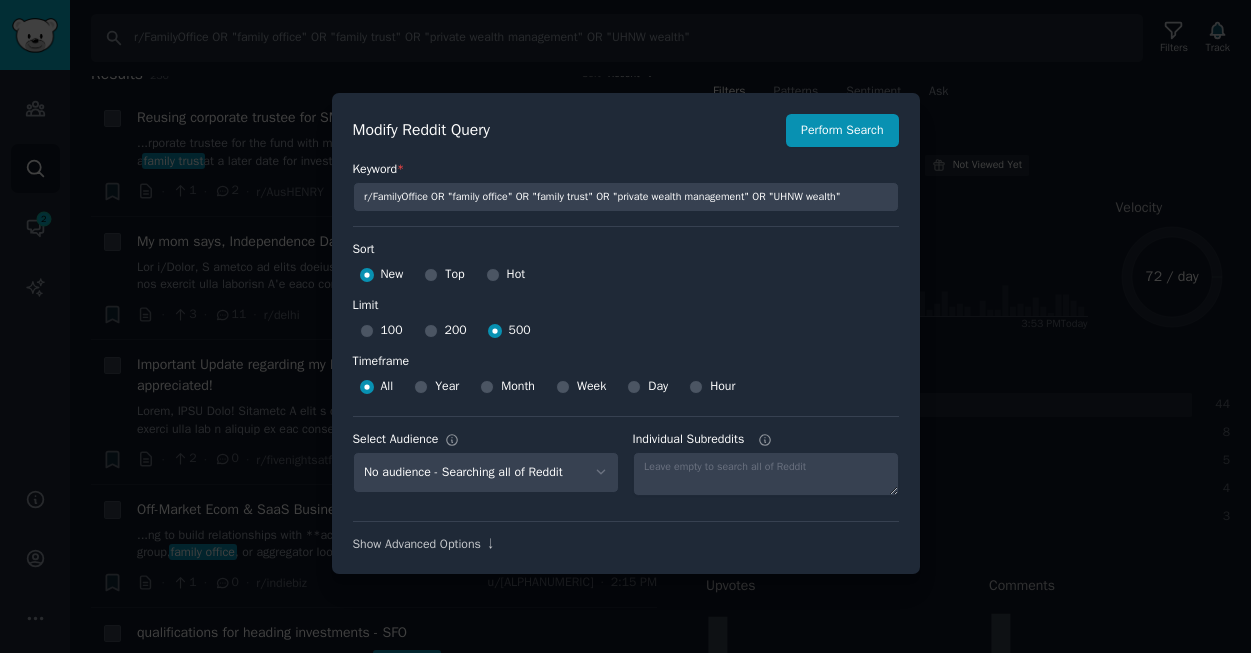 click at bounding box center (625, 326) 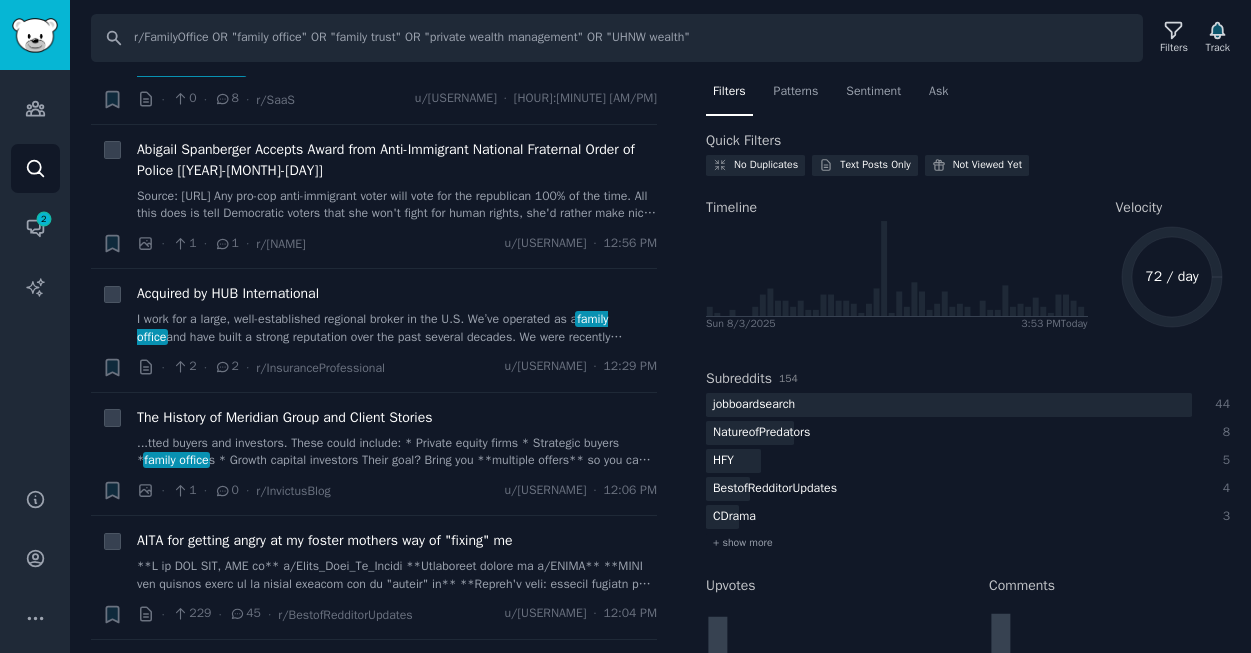 scroll, scrollTop: 0, scrollLeft: 0, axis: both 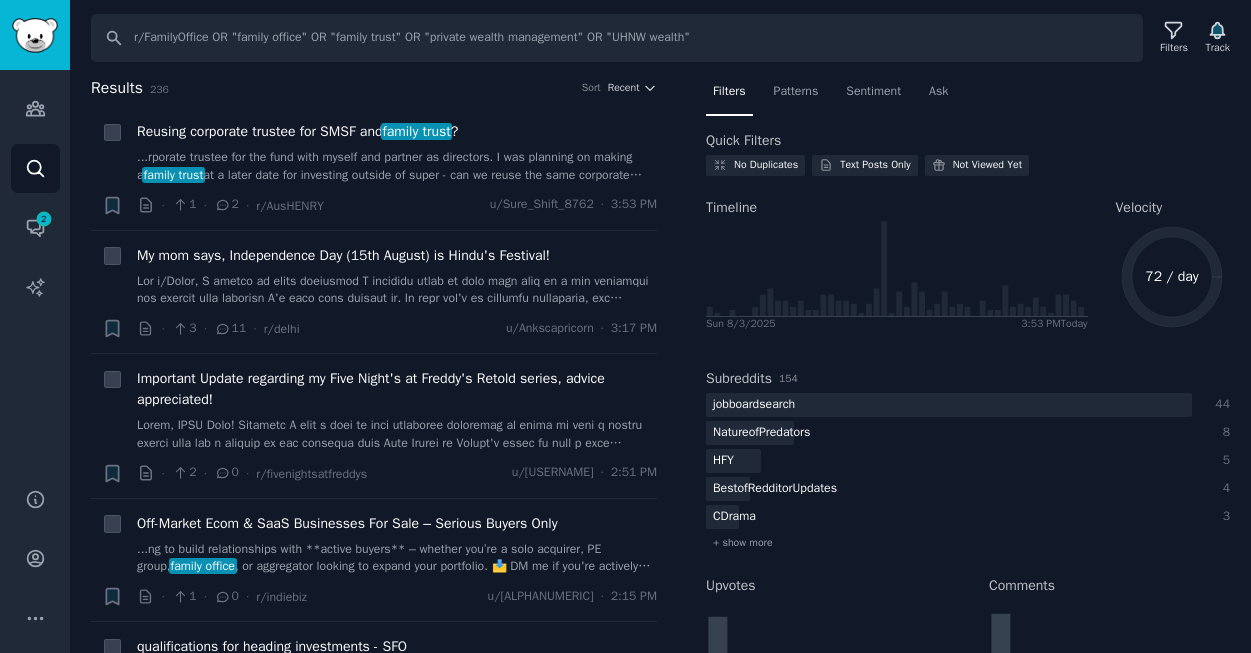 click on "Results [NUMBER] Sort Recent" at bounding box center (374, 88) 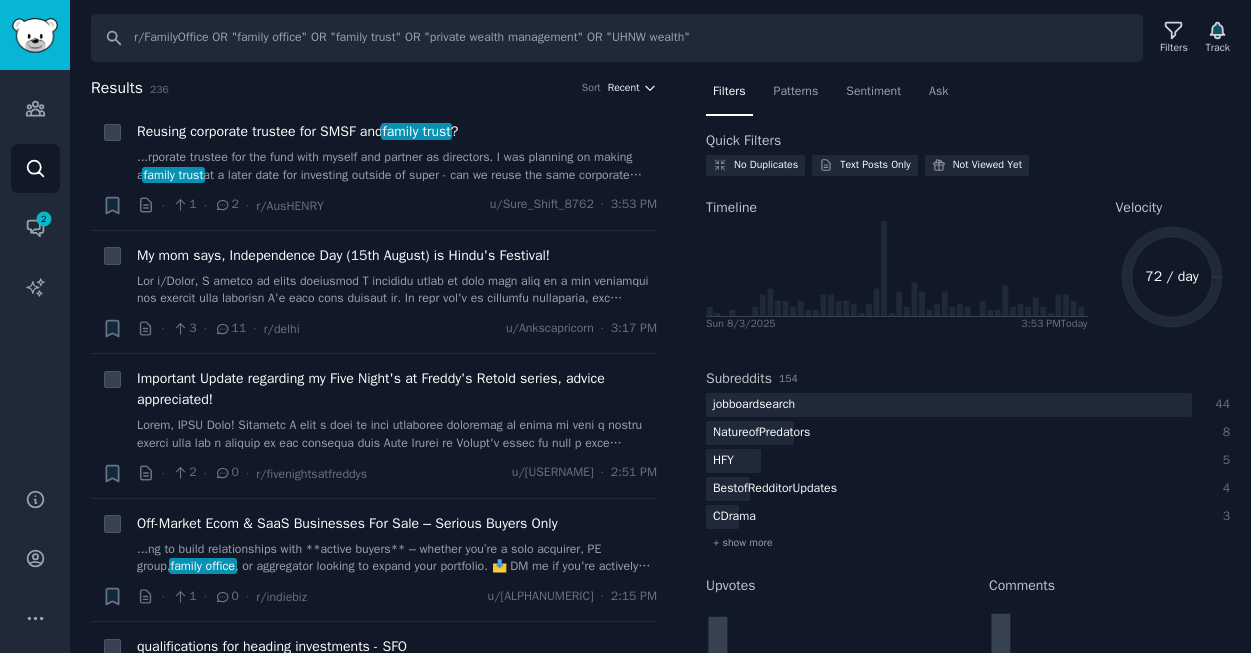 click on "Recent" at bounding box center [624, 88] 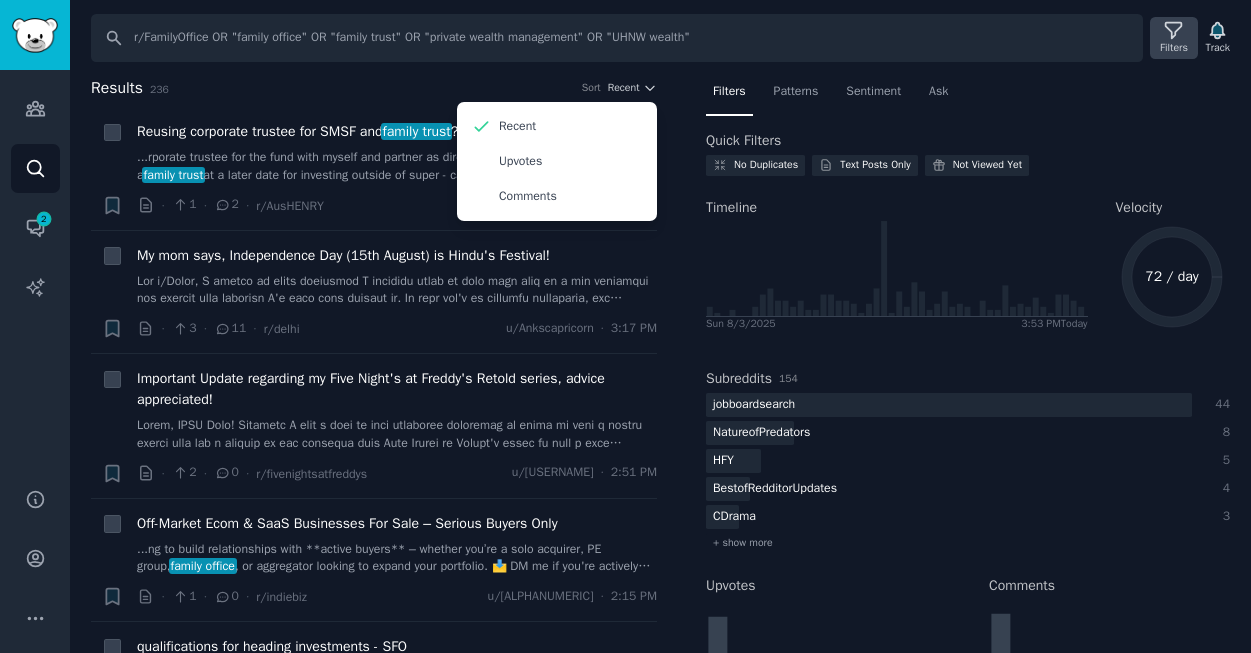 click on "Filters" at bounding box center (1174, 38) 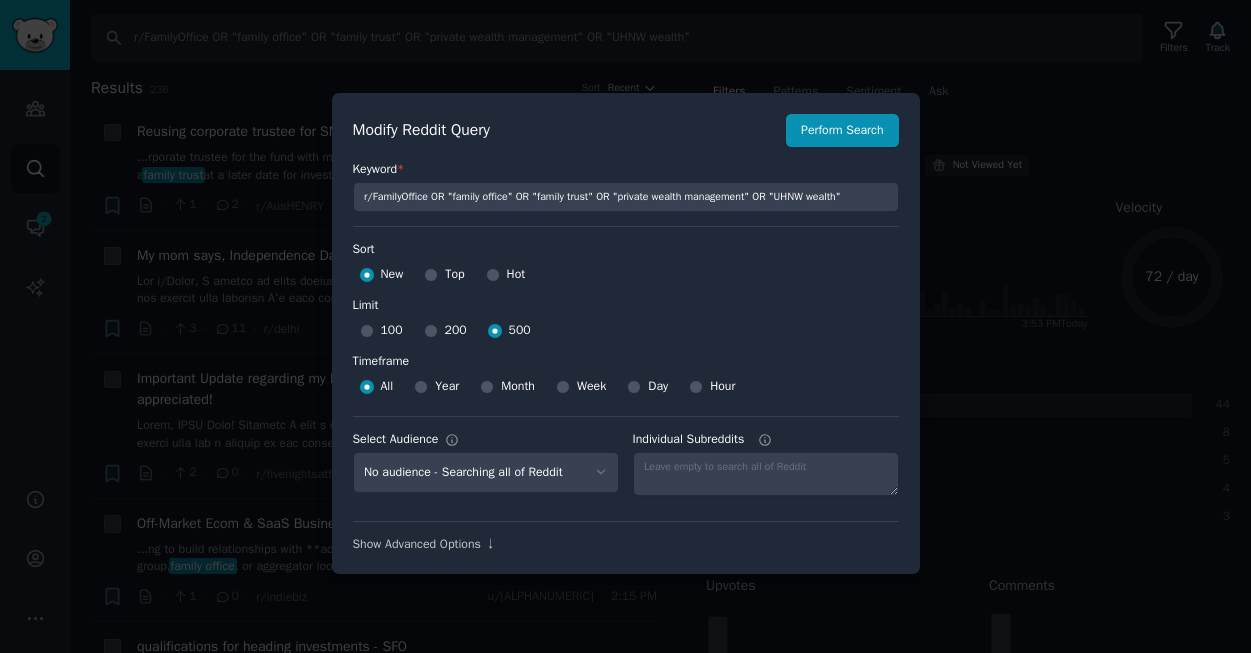 click on "Hot" at bounding box center (516, 275) 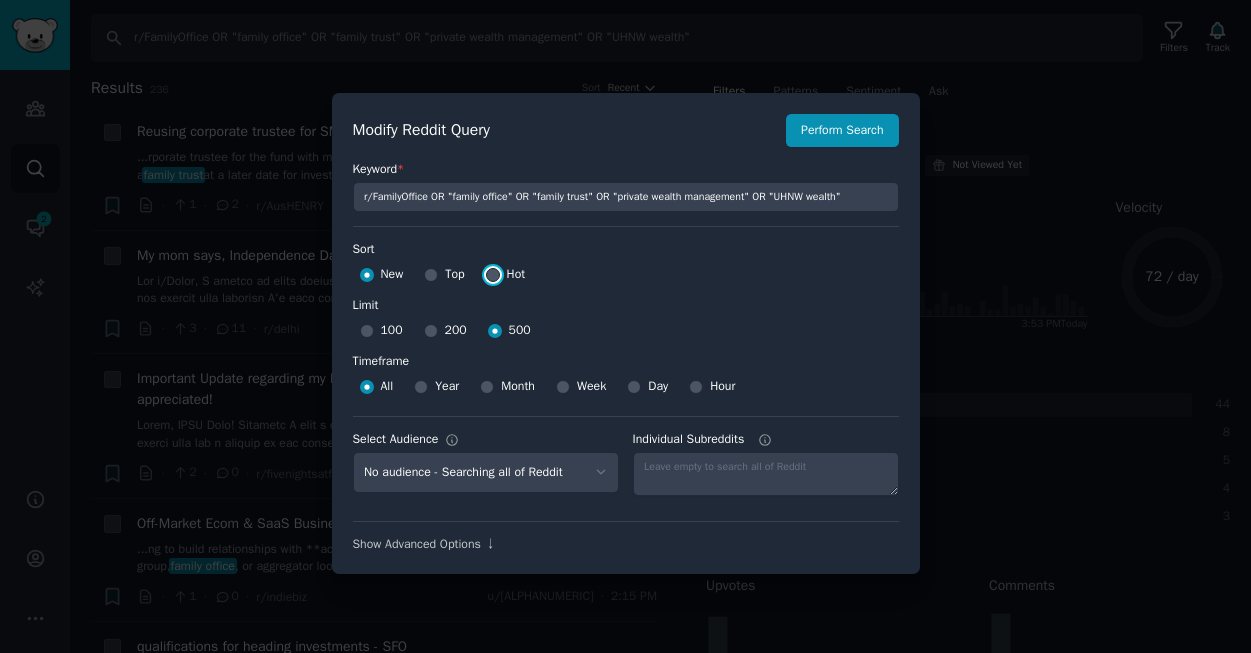 click on "Hot" at bounding box center [493, 275] 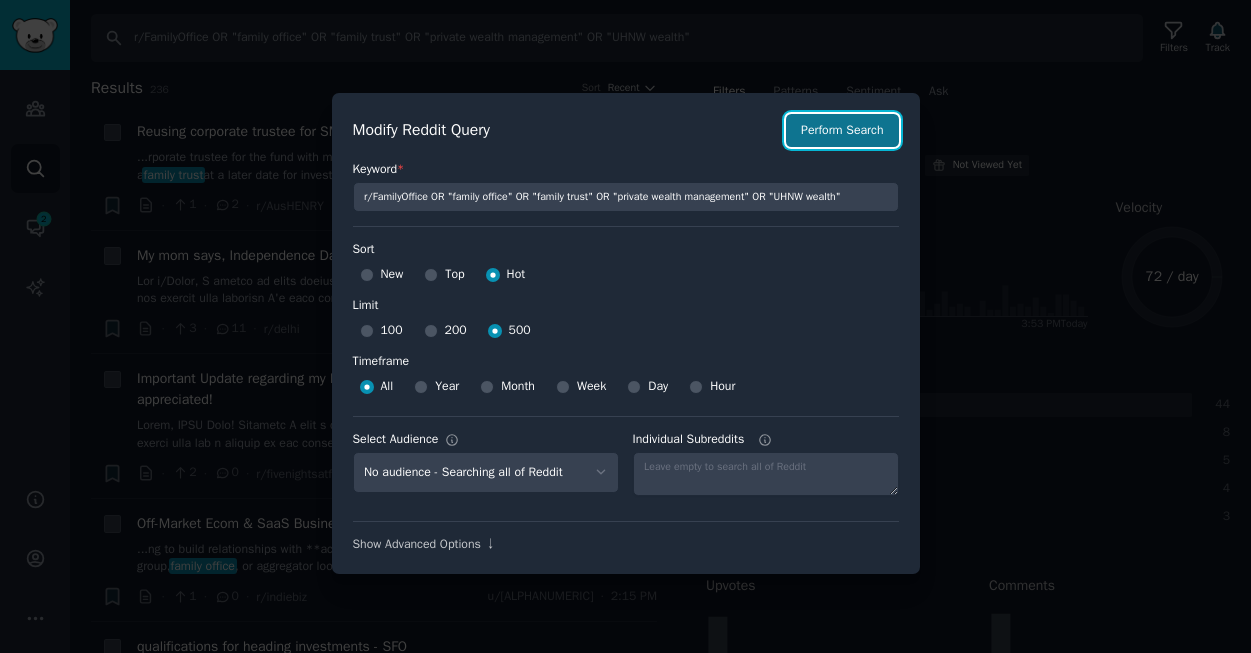 click on "Perform Search" at bounding box center (842, 131) 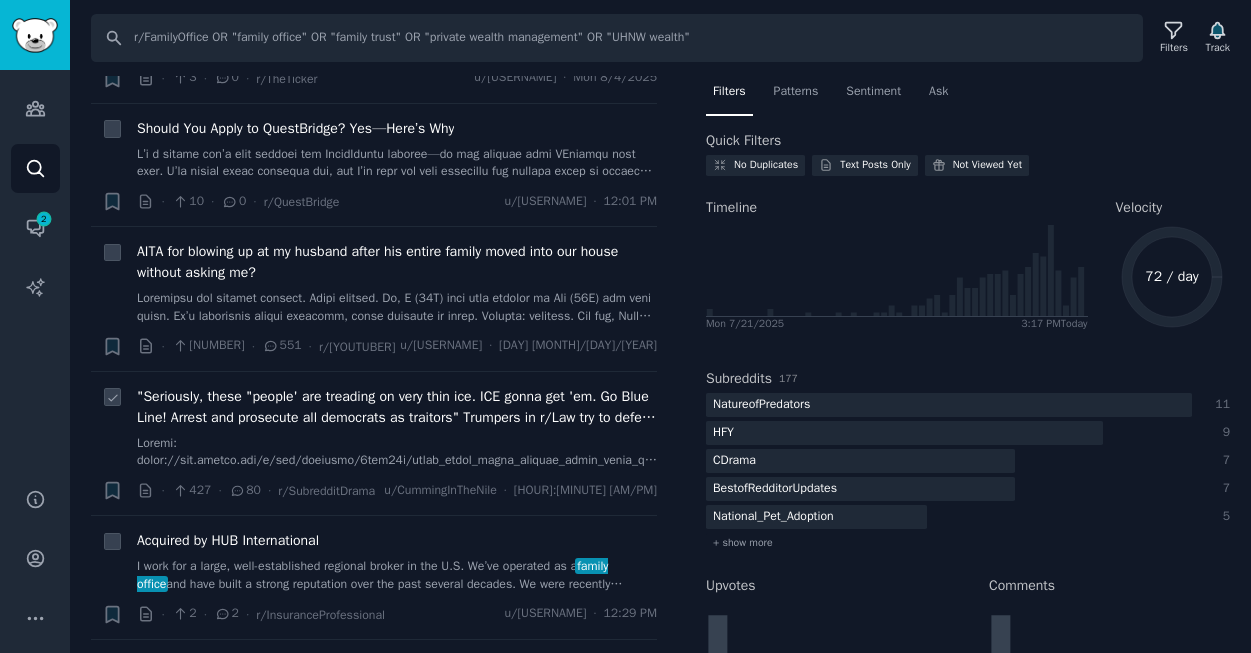 scroll, scrollTop: 1403, scrollLeft: 0, axis: vertical 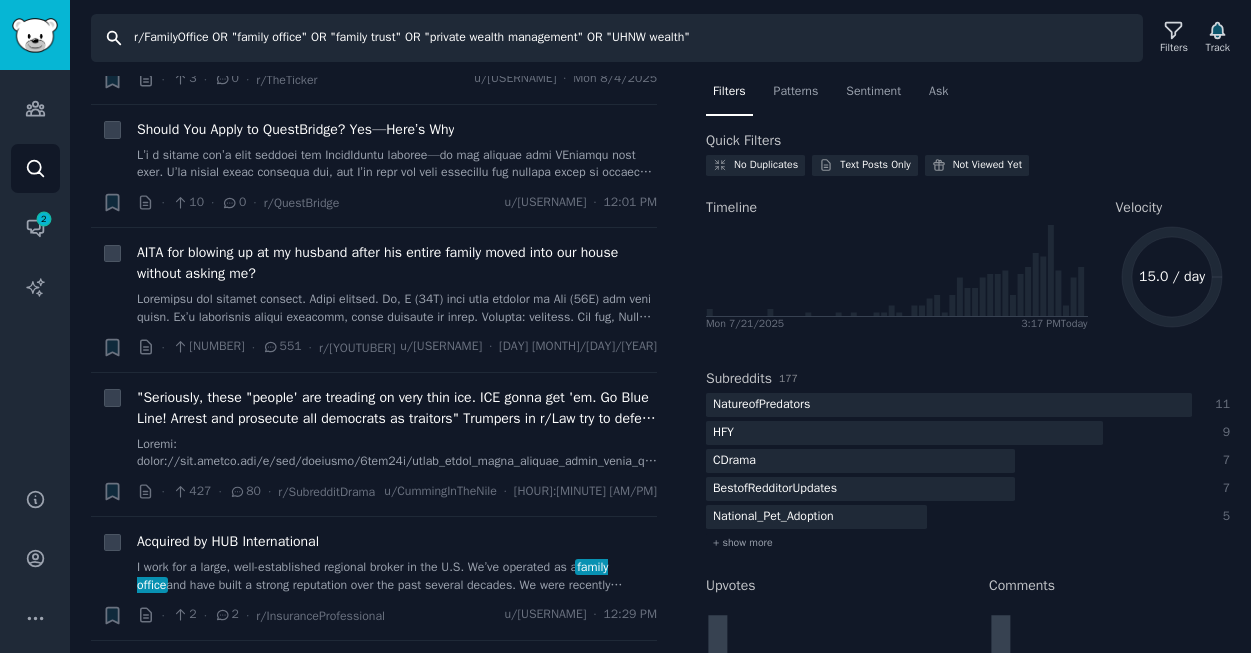 click on "r/FamilyOffice OR "family office" OR "family trust" OR "private wealth management" OR "UHNW wealth"" at bounding box center (617, 38) 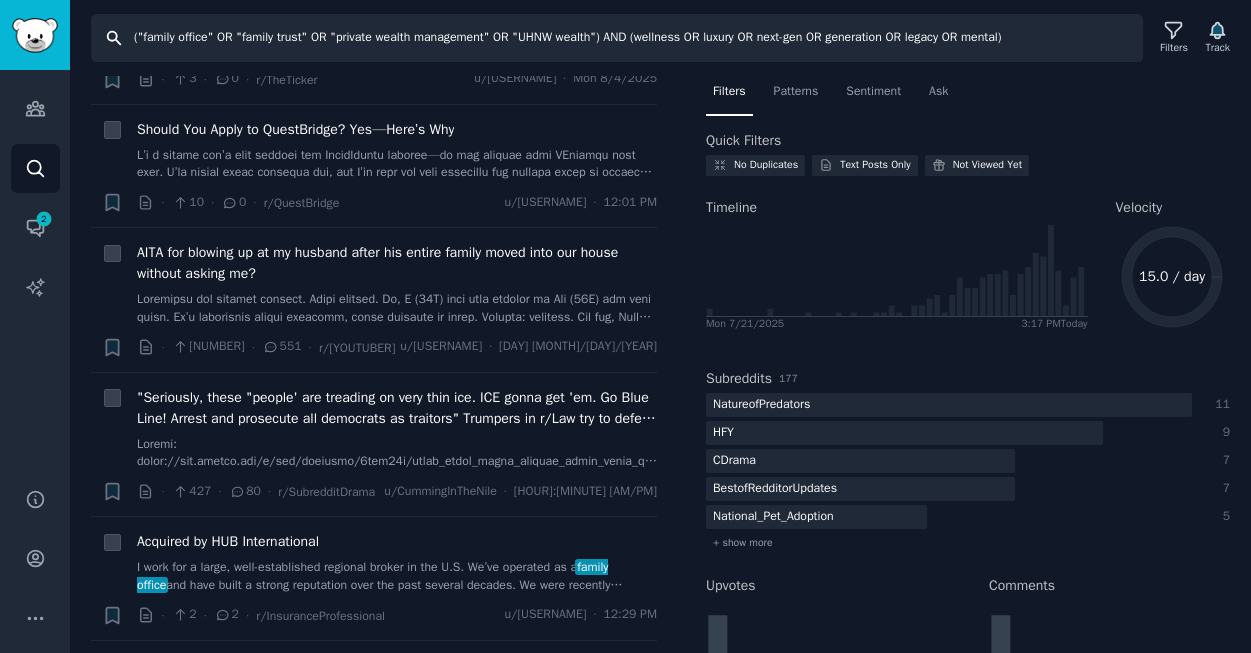 type on "("family office" OR "family trust" OR "private wealth management" OR "UHNW wealth") AND (wellness OR luxury OR next-gen OR generation OR legacy OR mental)" 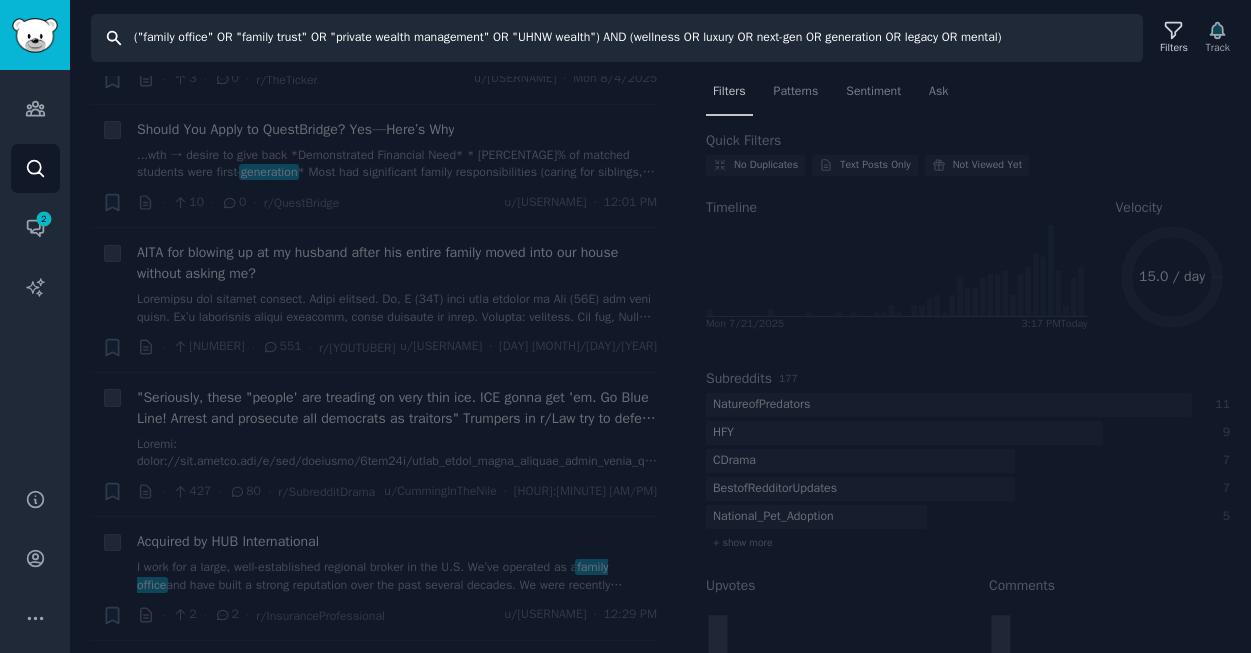 scroll, scrollTop: 0, scrollLeft: 0, axis: both 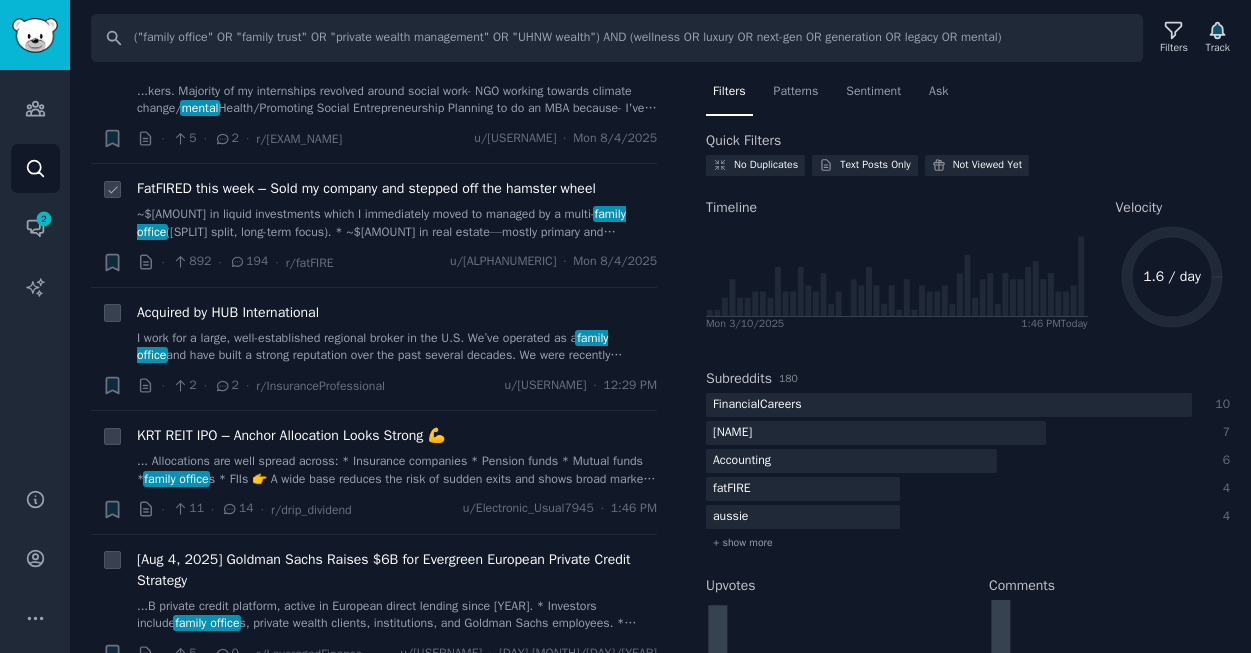 click on "FatFIRED this week – Sold my company and stepped off the hamster wheel" at bounding box center (366, 188) 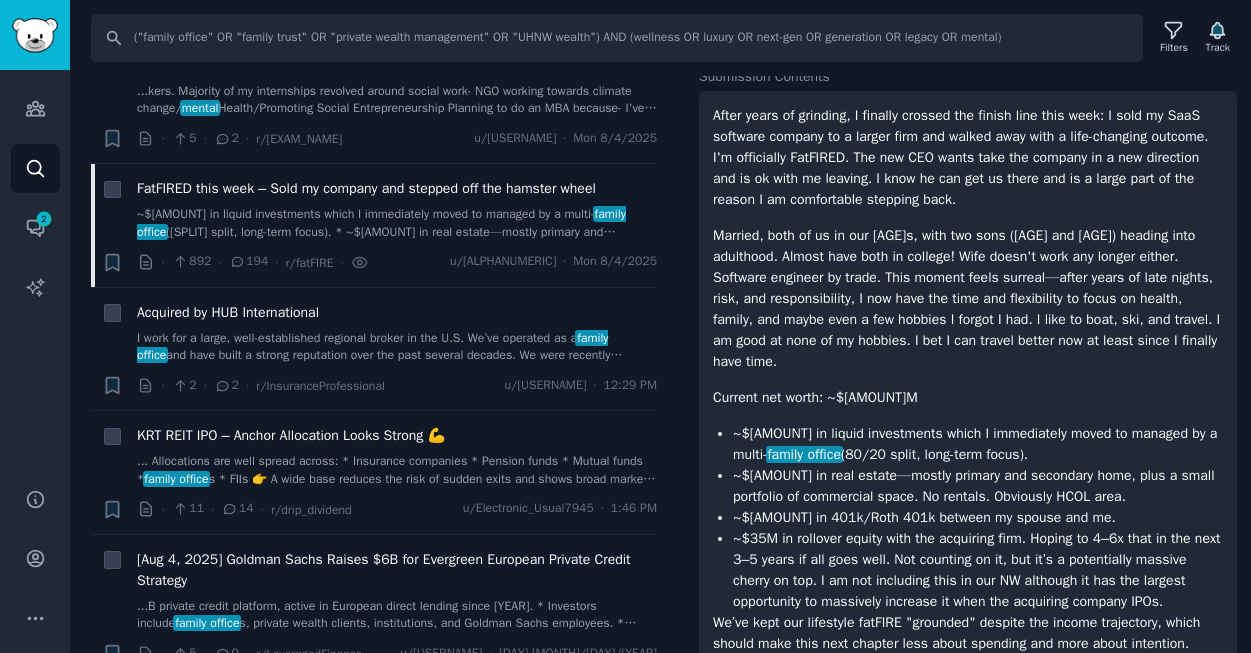 scroll, scrollTop: 0, scrollLeft: 0, axis: both 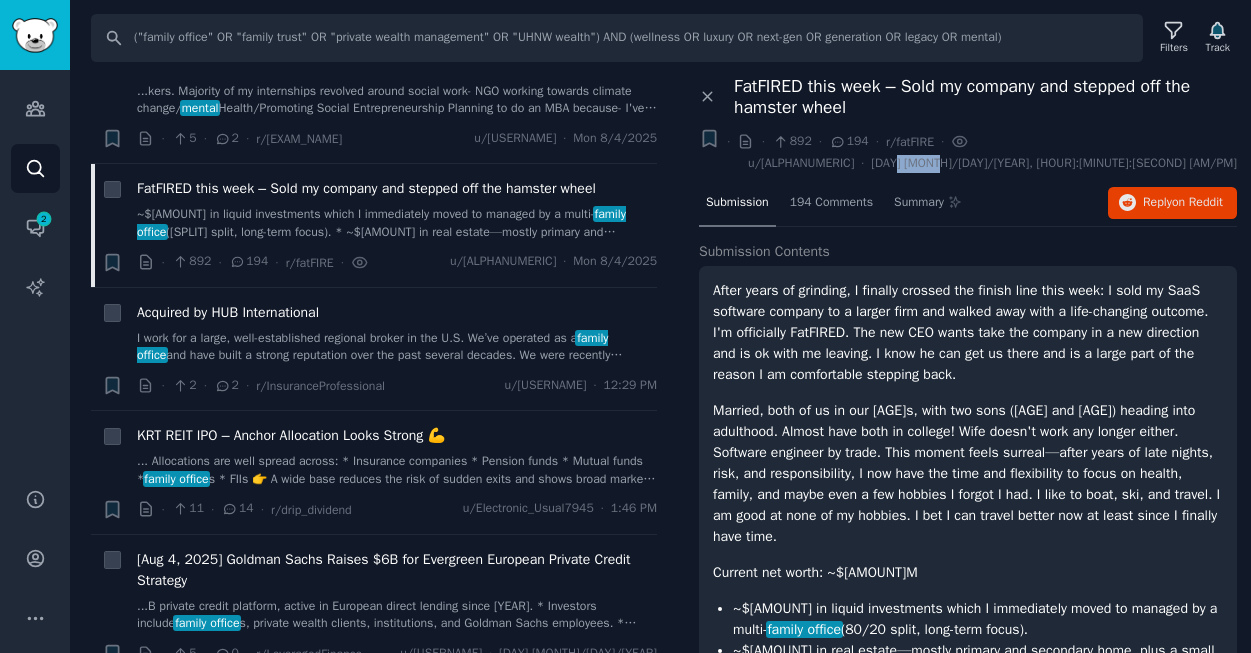 drag, startPoint x: 1111, startPoint y: 145, endPoint x: 1157, endPoint y: 142, distance: 46.09772 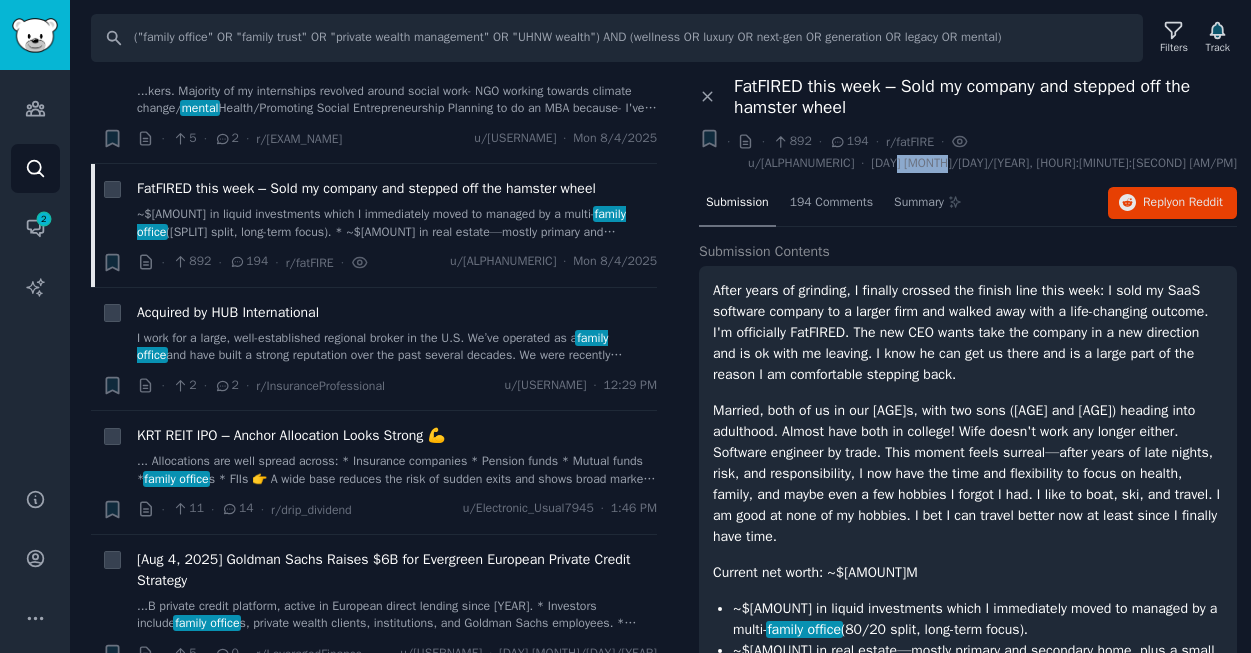 drag, startPoint x: 1161, startPoint y: 140, endPoint x: 1108, endPoint y: 139, distance: 53.009434 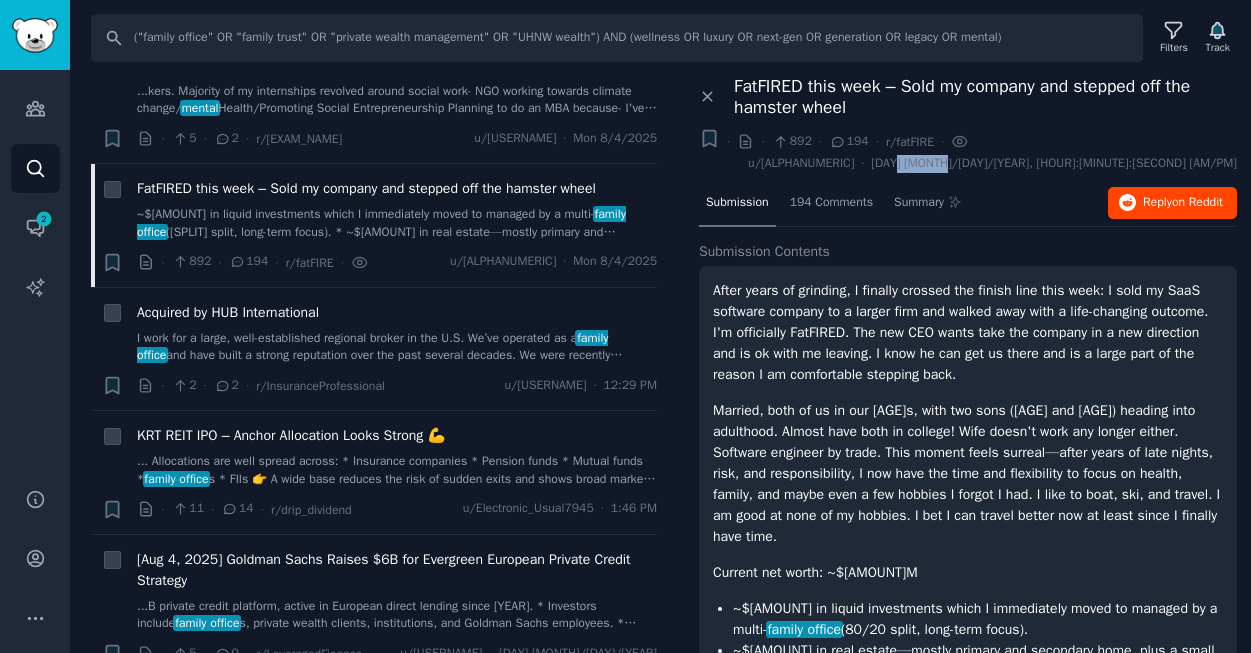 copy on "[MONTH]/[DAY]/[YEAR]" 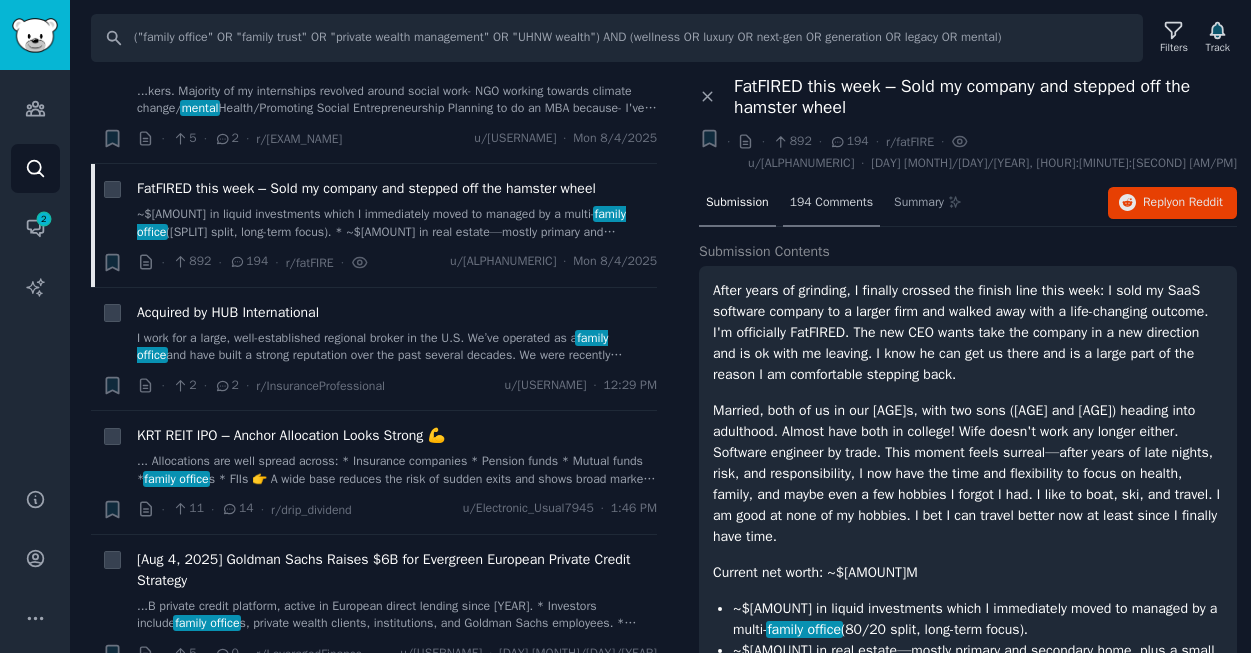 click on "194 Comments" at bounding box center (831, 203) 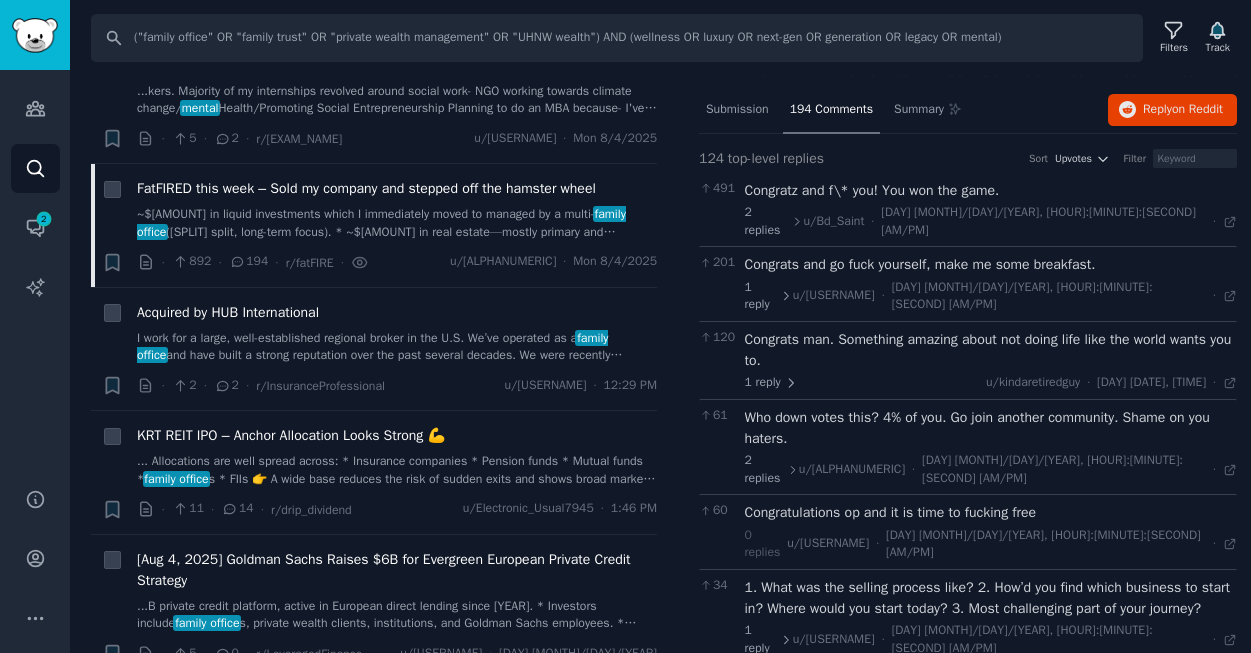 scroll, scrollTop: 382, scrollLeft: 0, axis: vertical 